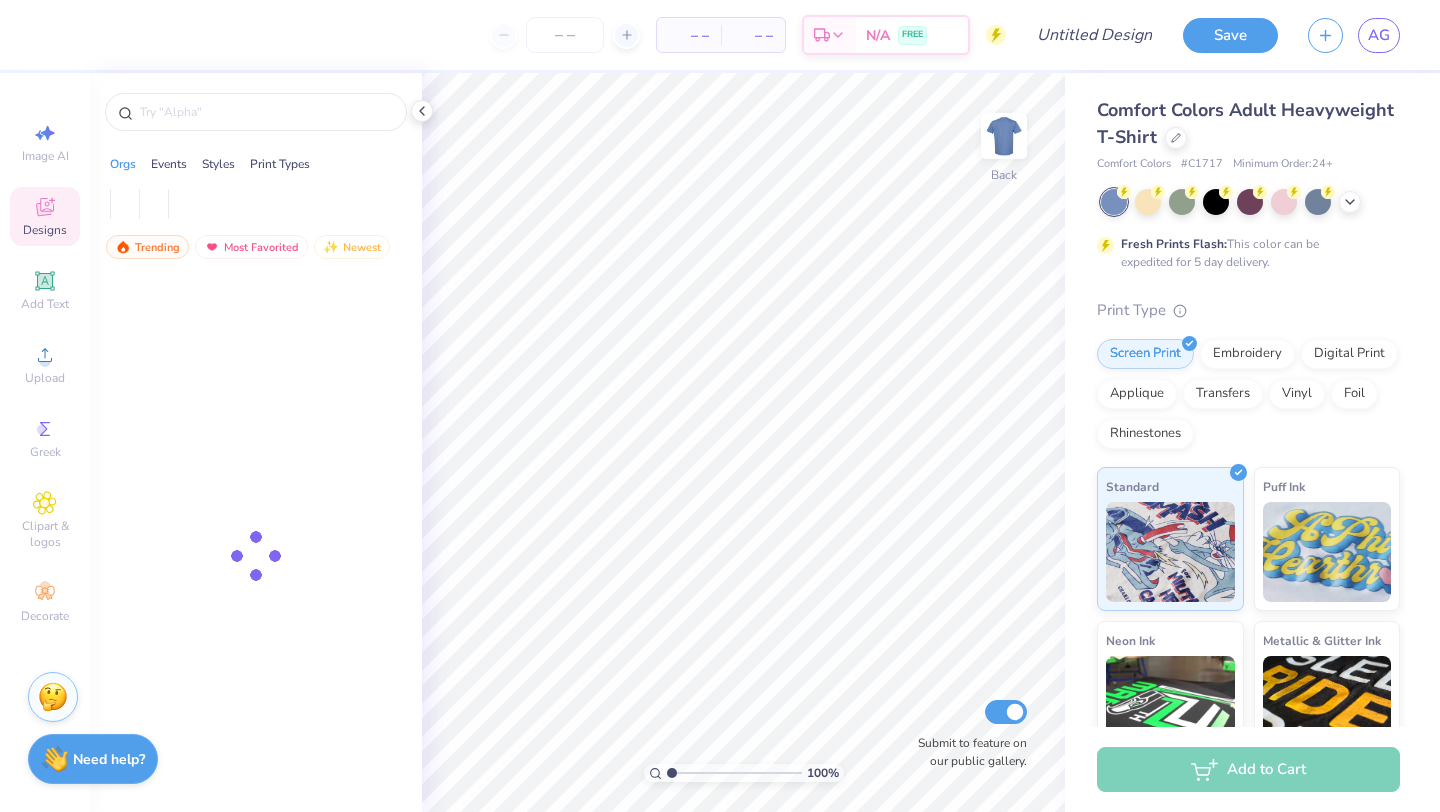 scroll, scrollTop: 0, scrollLeft: 0, axis: both 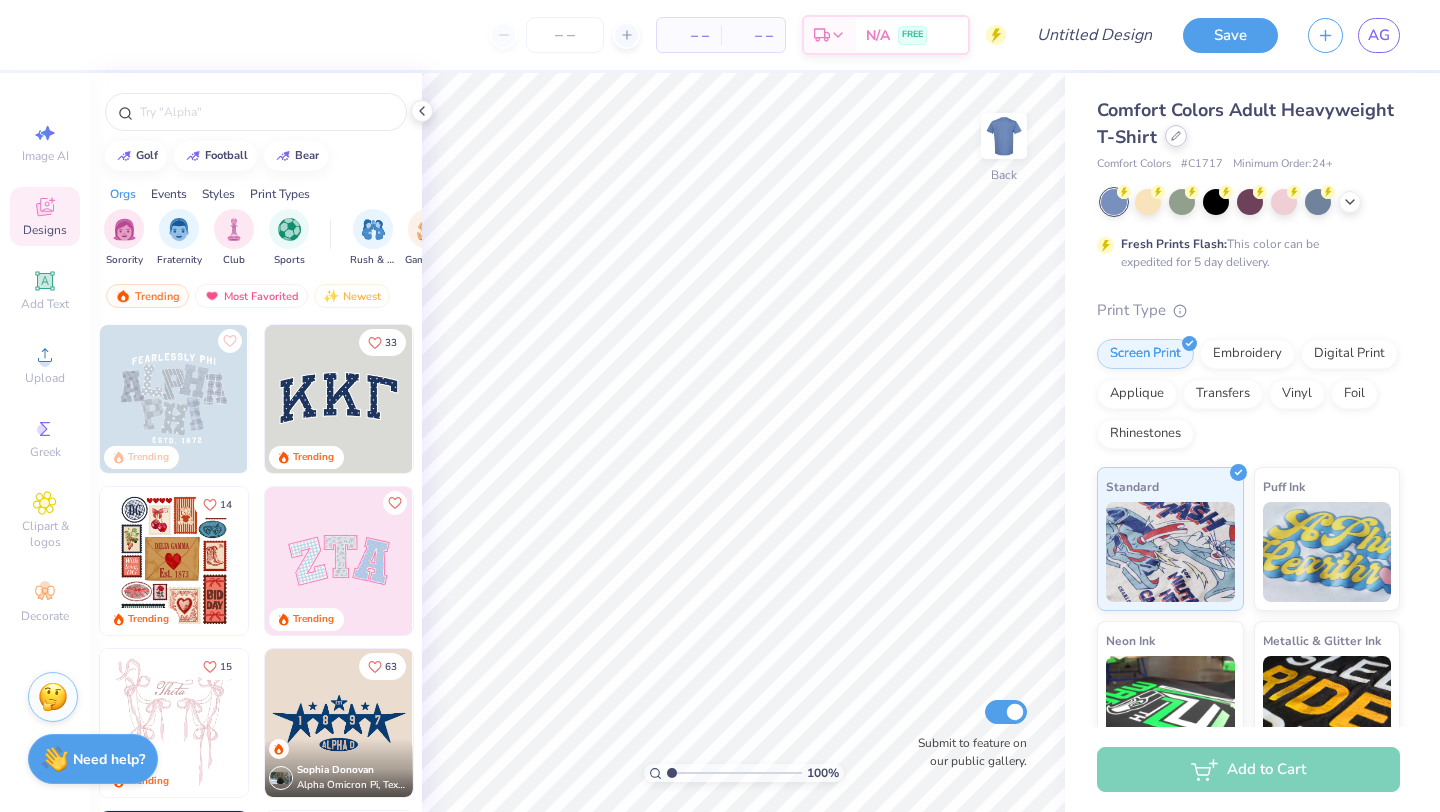 click 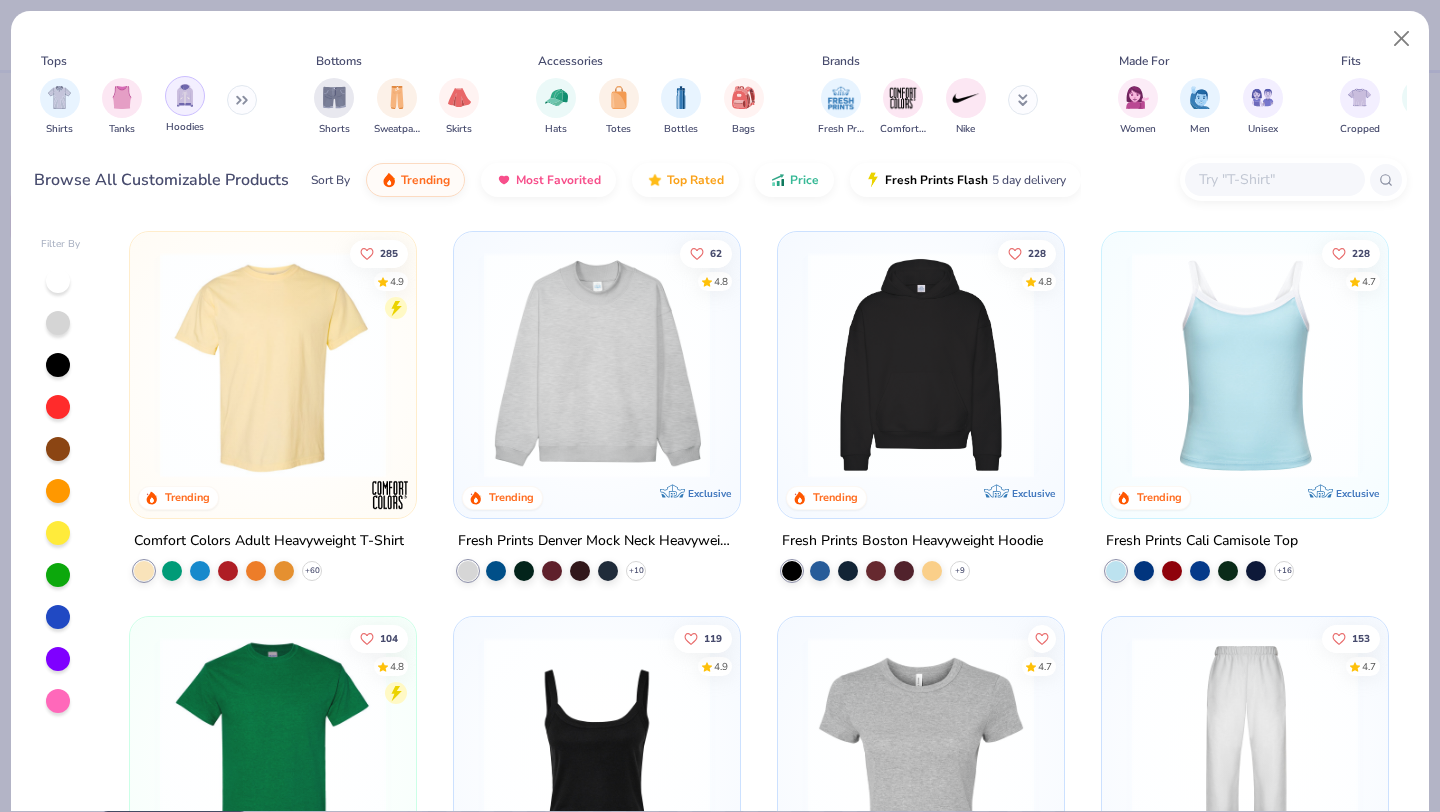 click at bounding box center (185, 95) 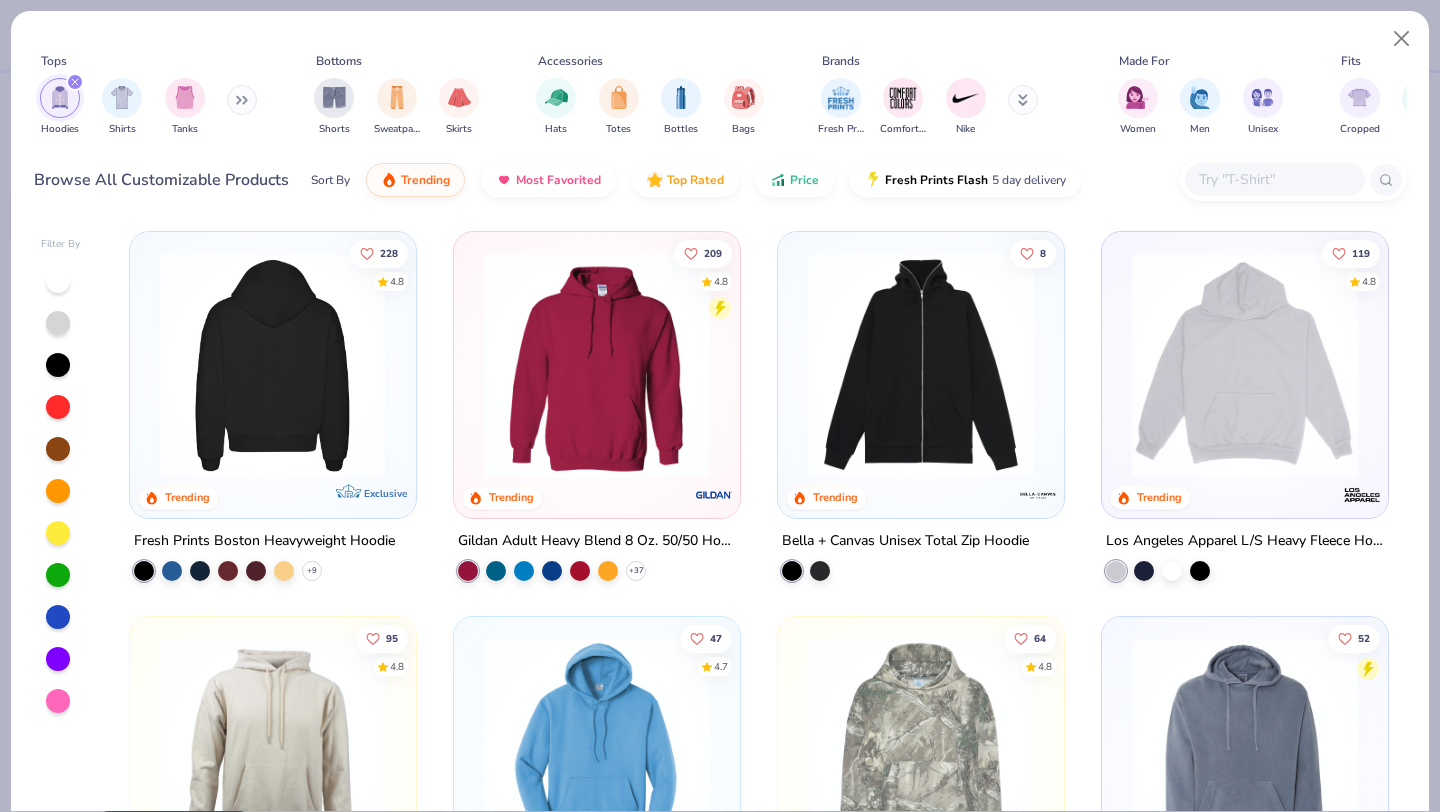 click at bounding box center [28, 365] 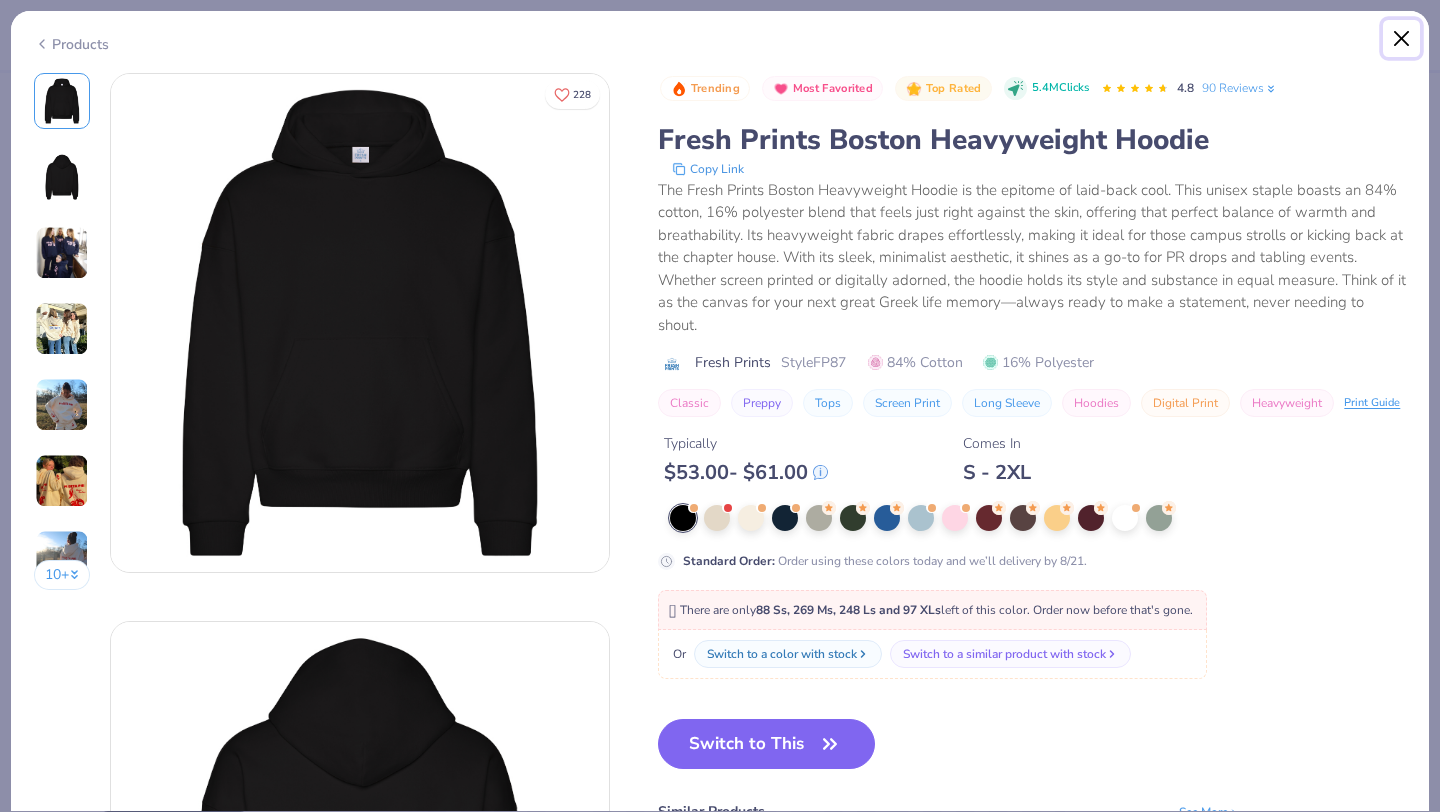 click at bounding box center [1402, 39] 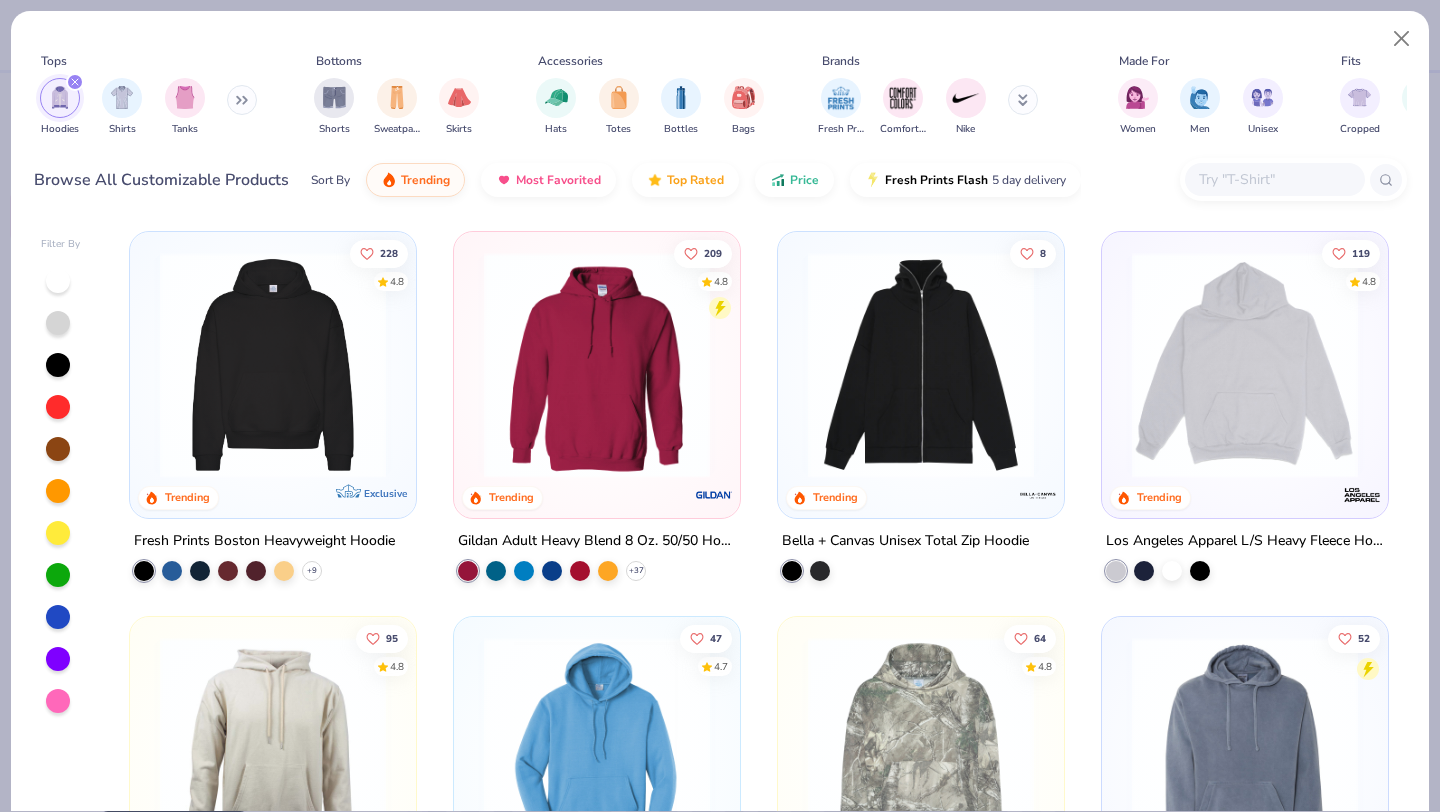 click at bounding box center (597, 365) 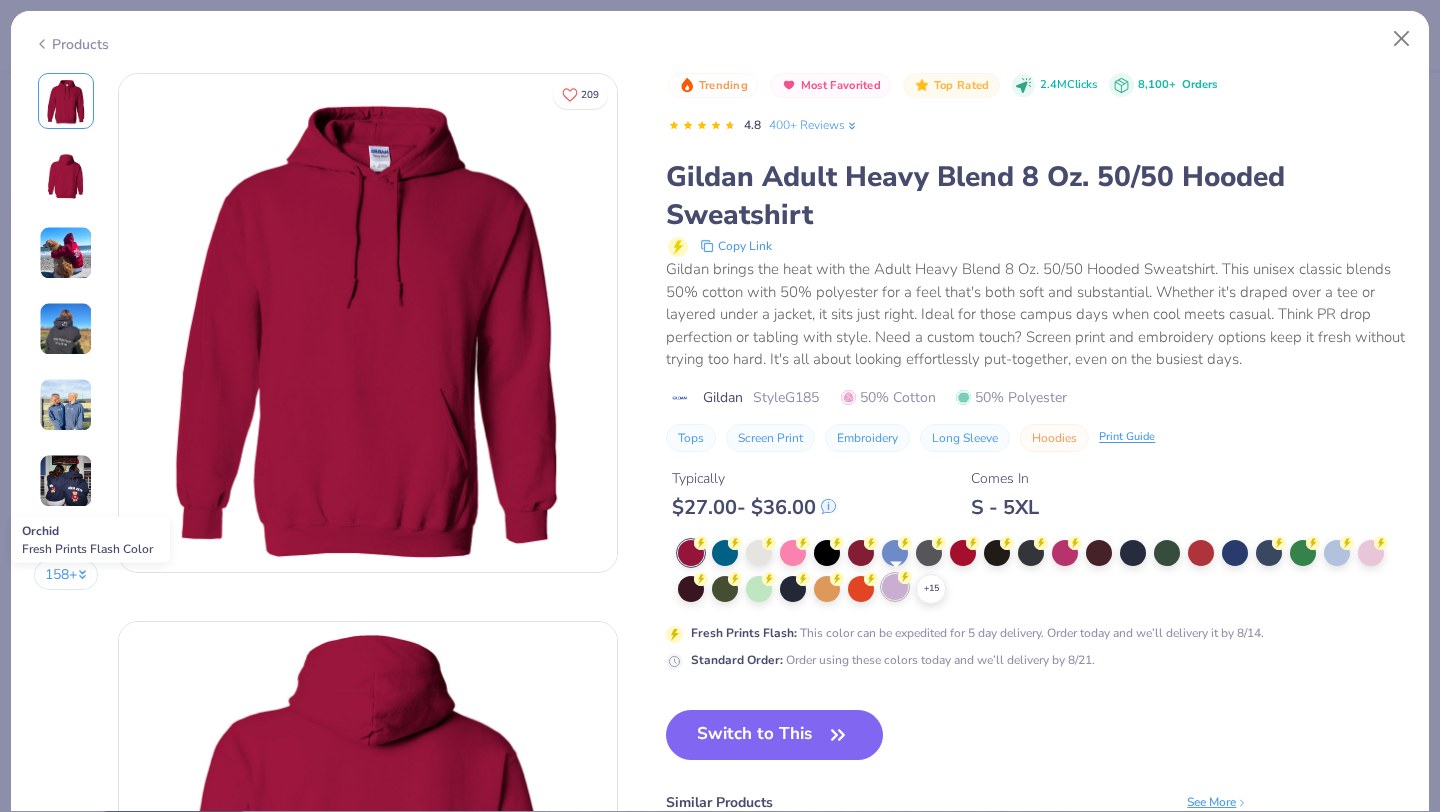 click at bounding box center [895, 587] 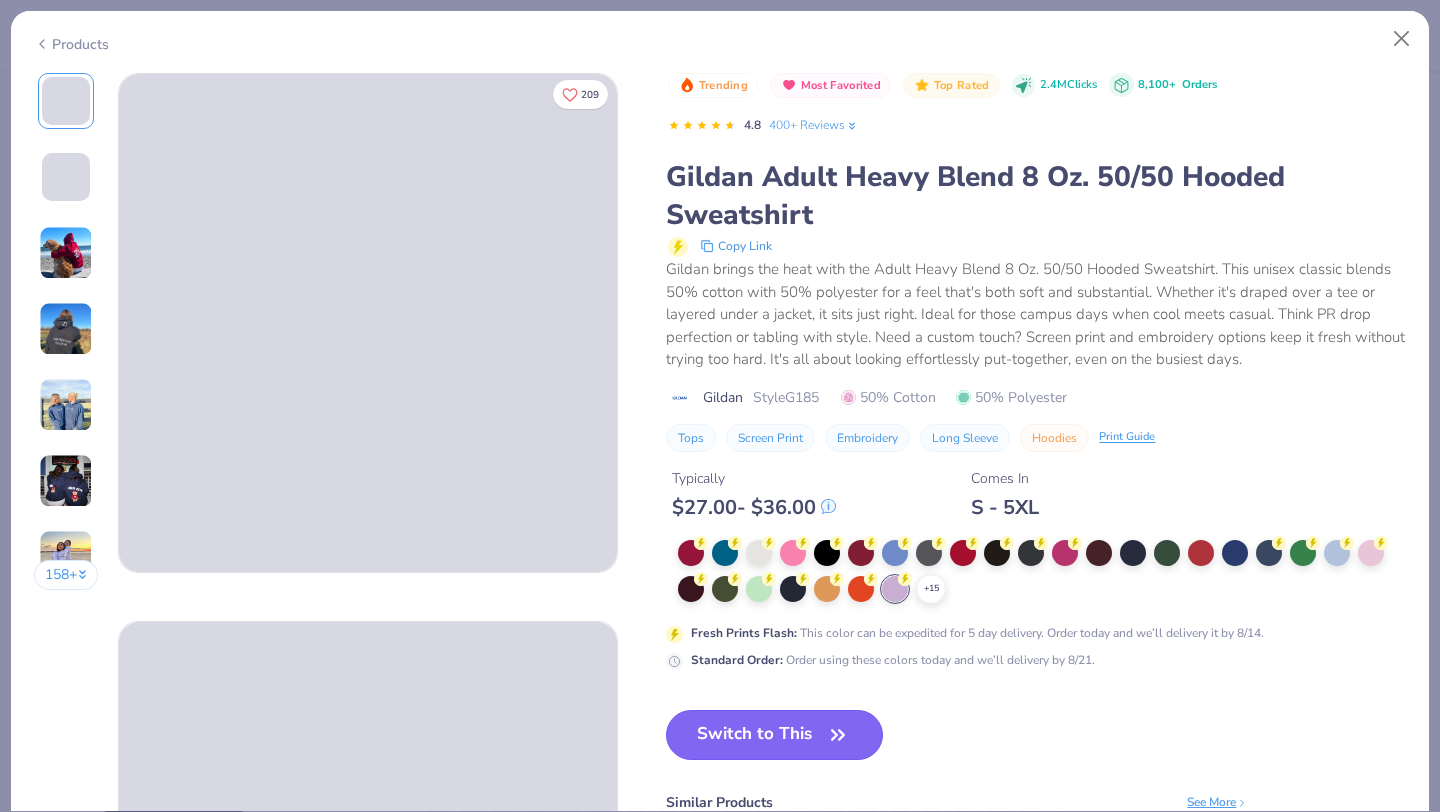 click on "Switch to This" at bounding box center [774, 735] 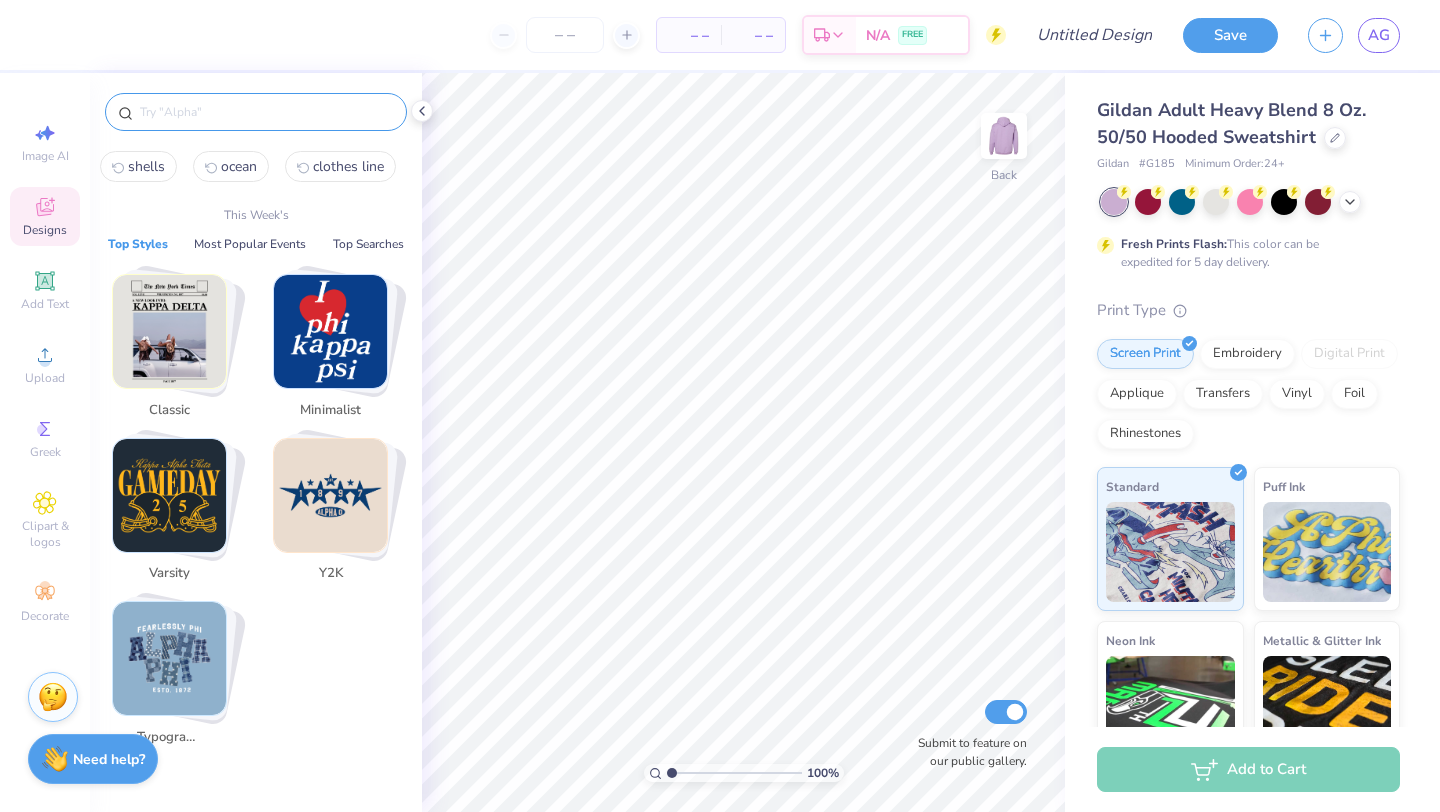 click at bounding box center (266, 112) 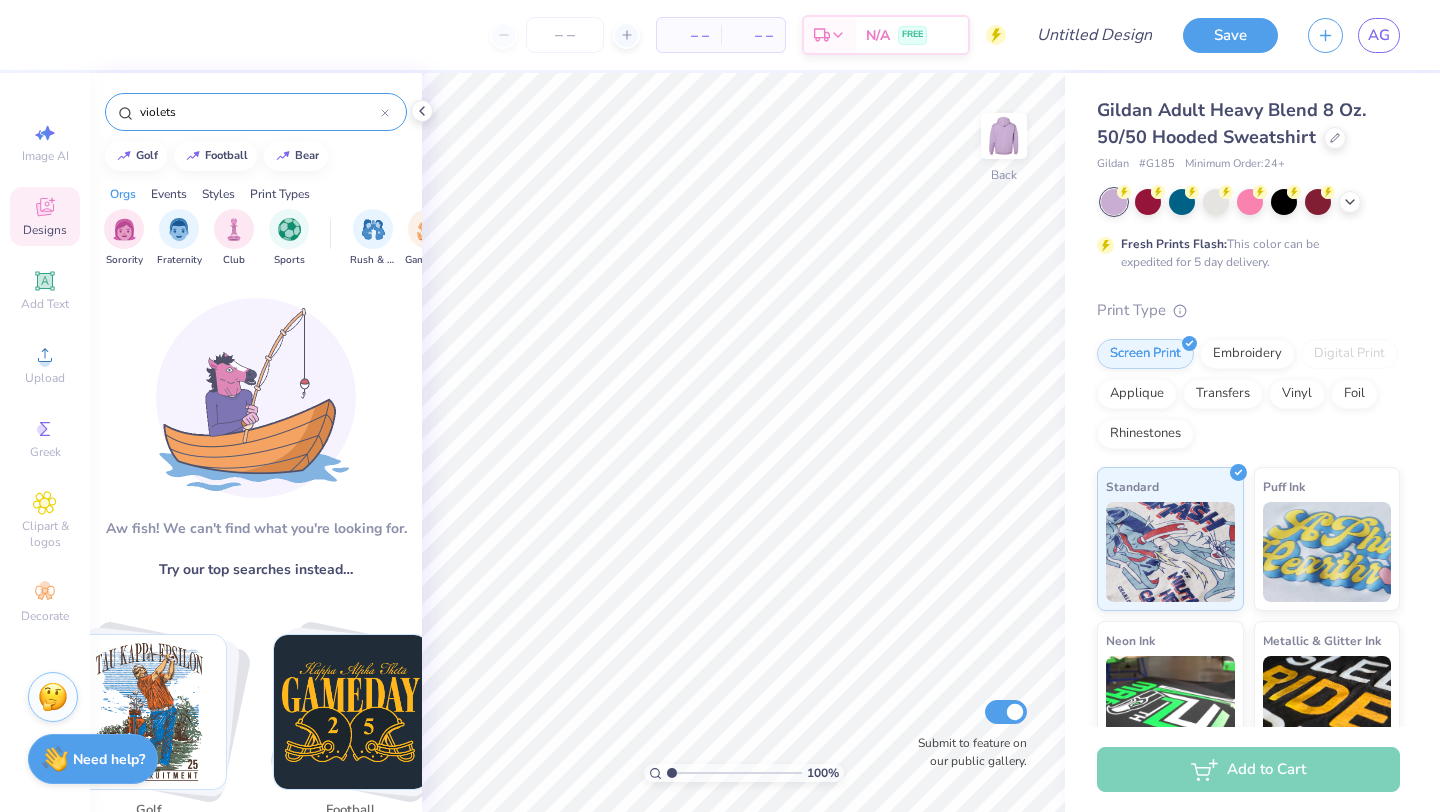 scroll, scrollTop: 224, scrollLeft: 0, axis: vertical 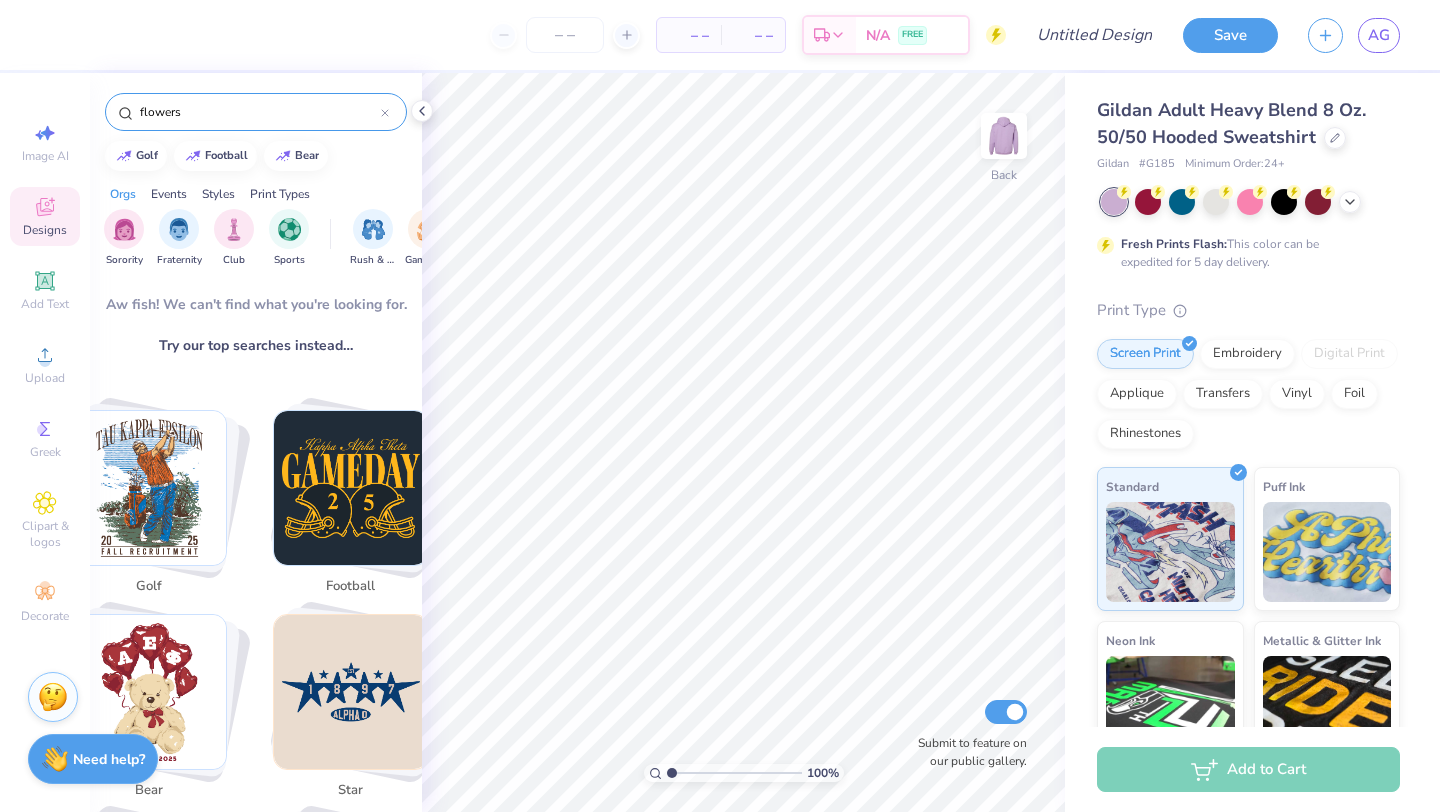 type on "flowers" 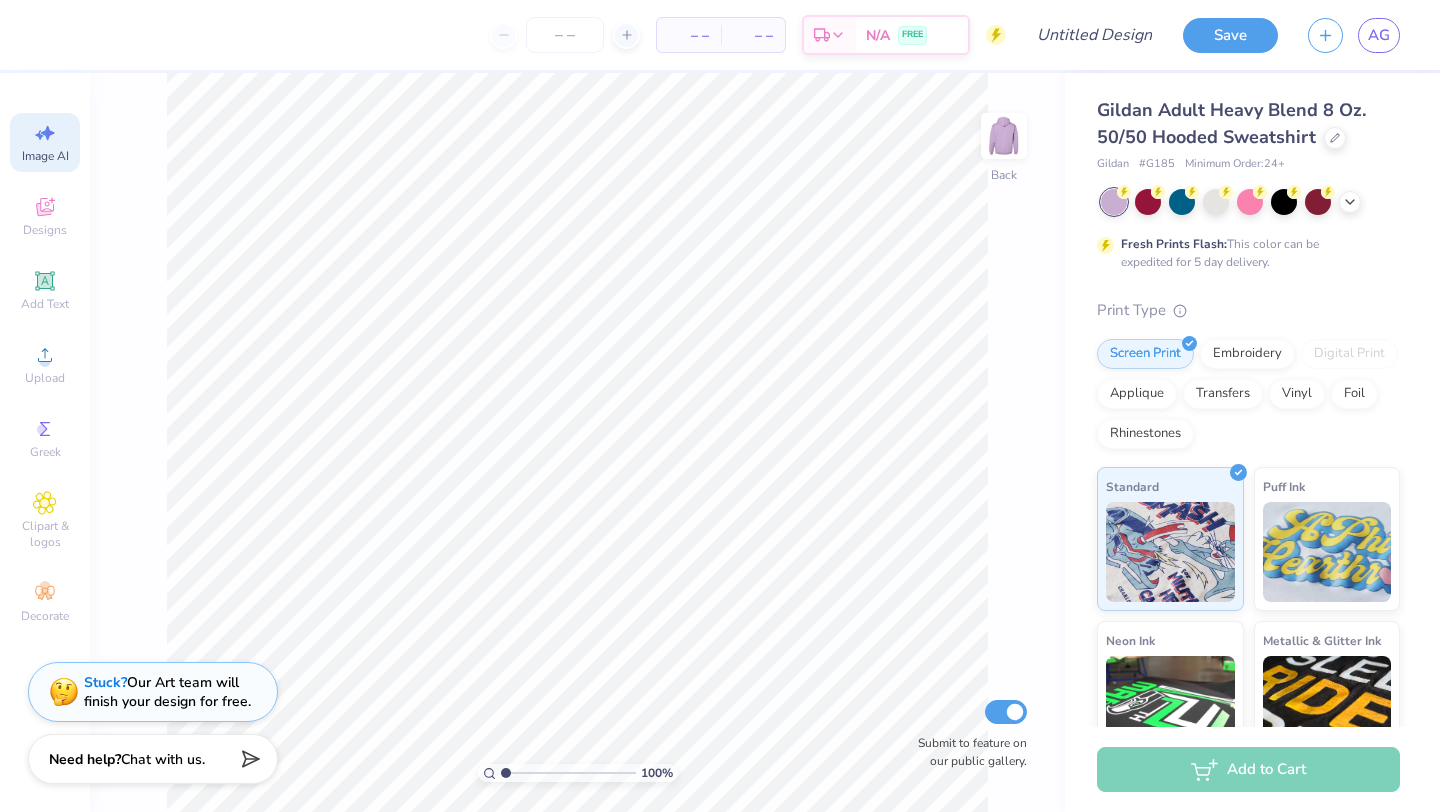 click 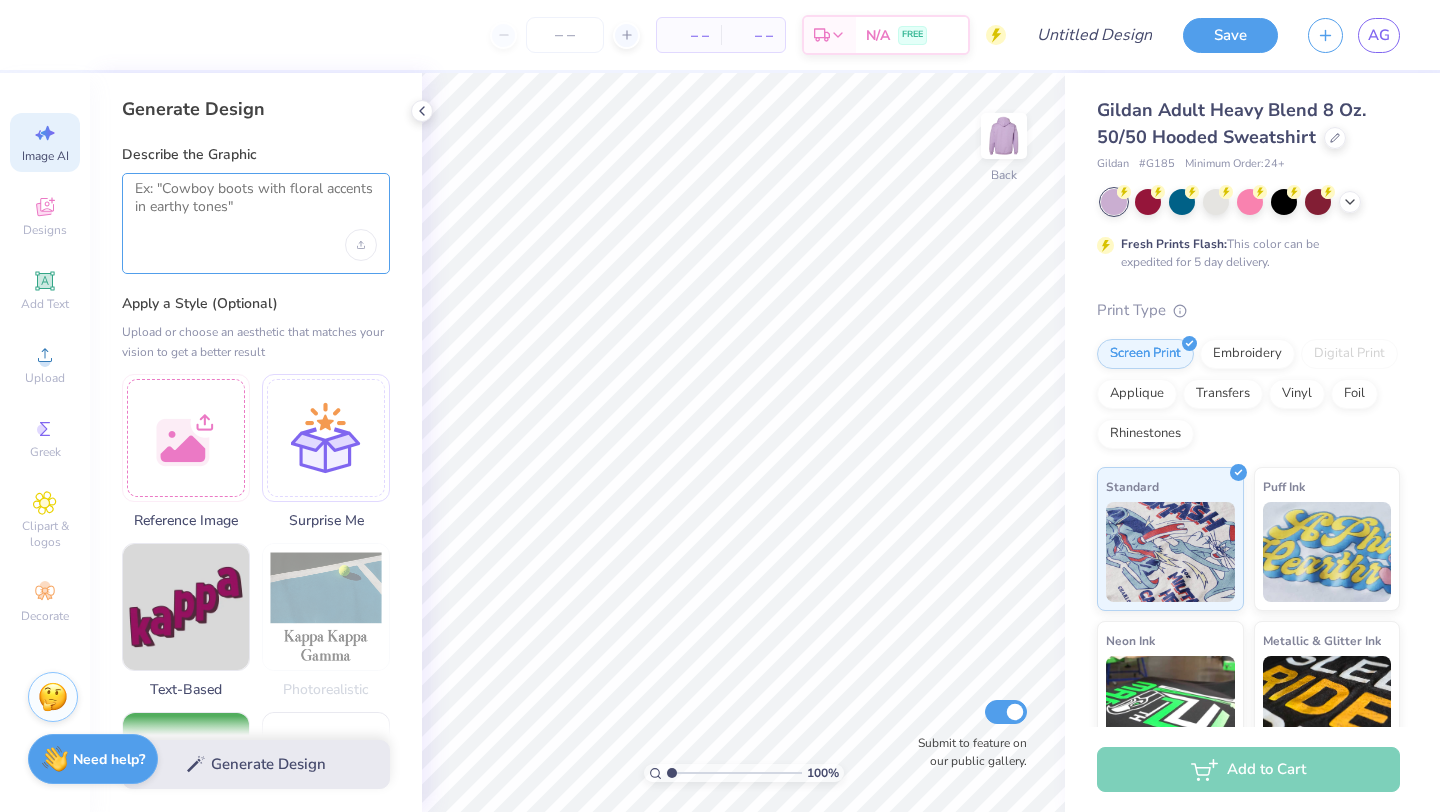 click at bounding box center (256, 205) 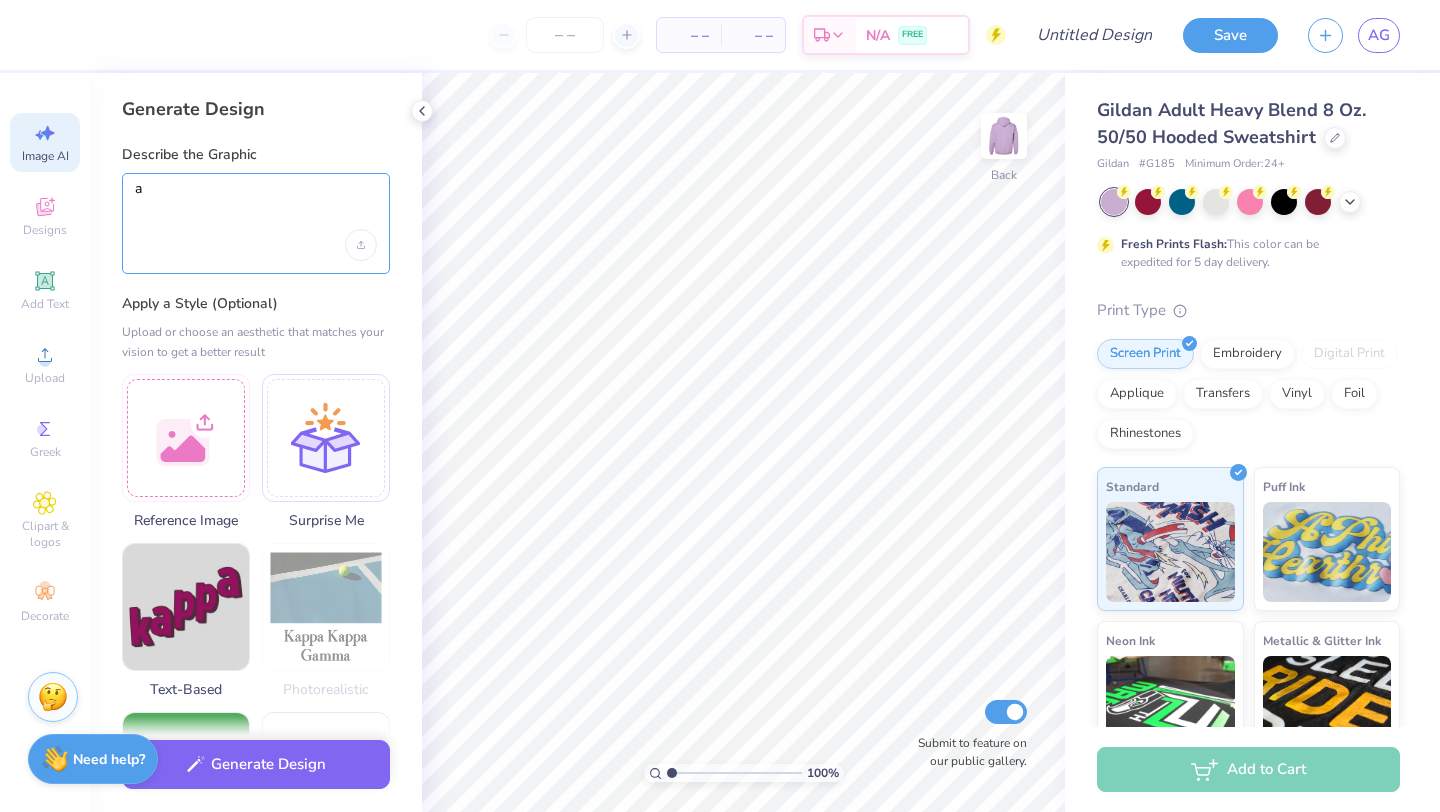type on "a" 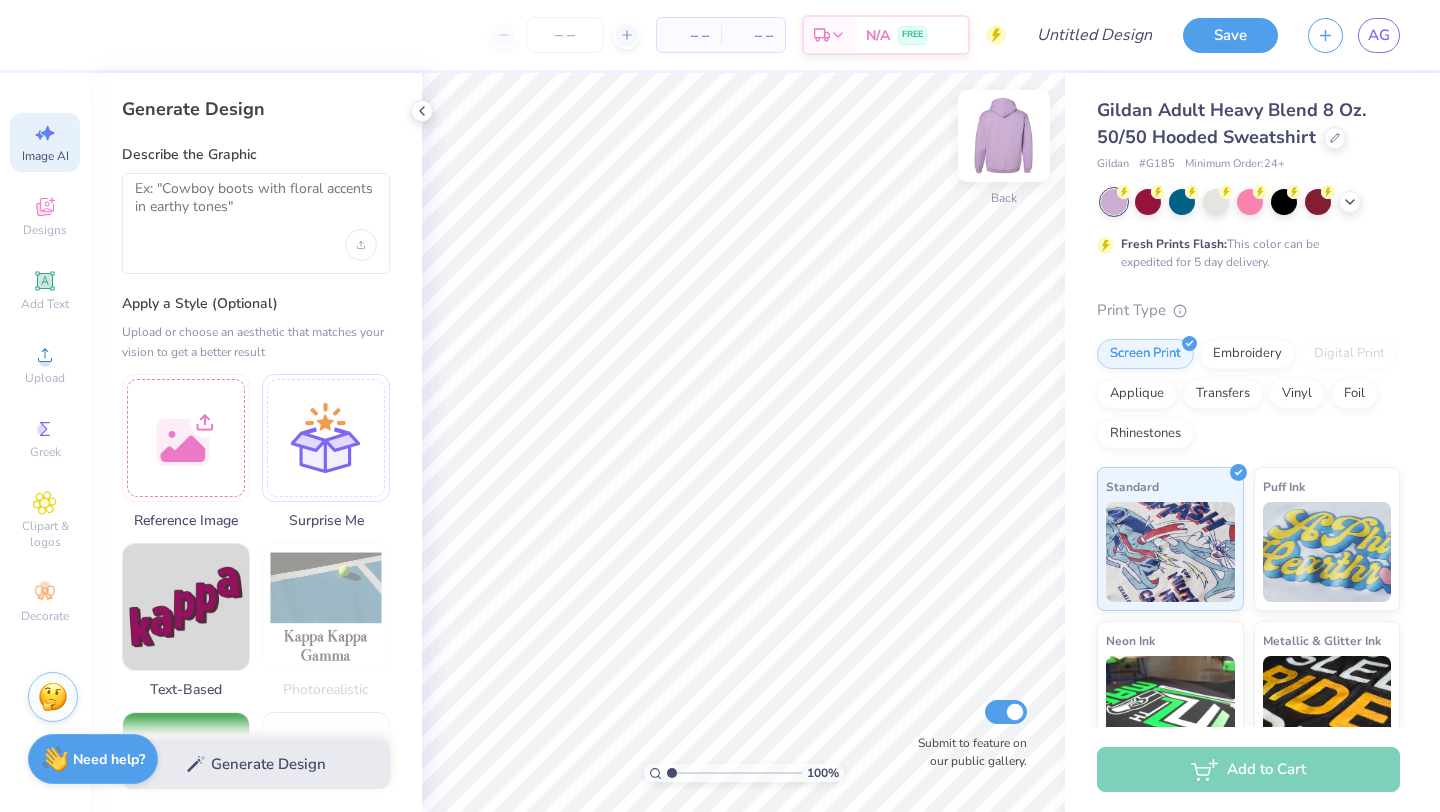 click at bounding box center (1004, 136) 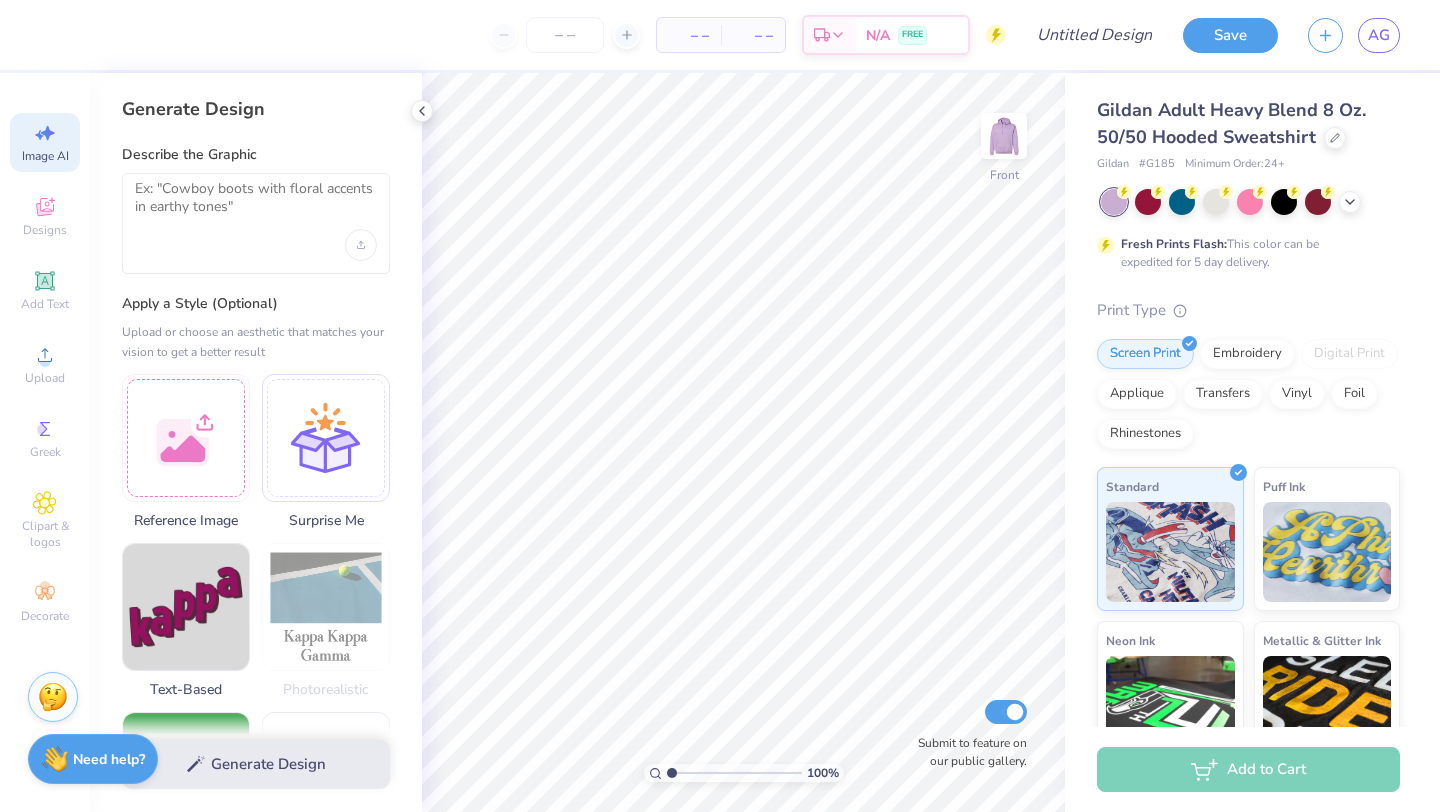 click at bounding box center [256, 223] 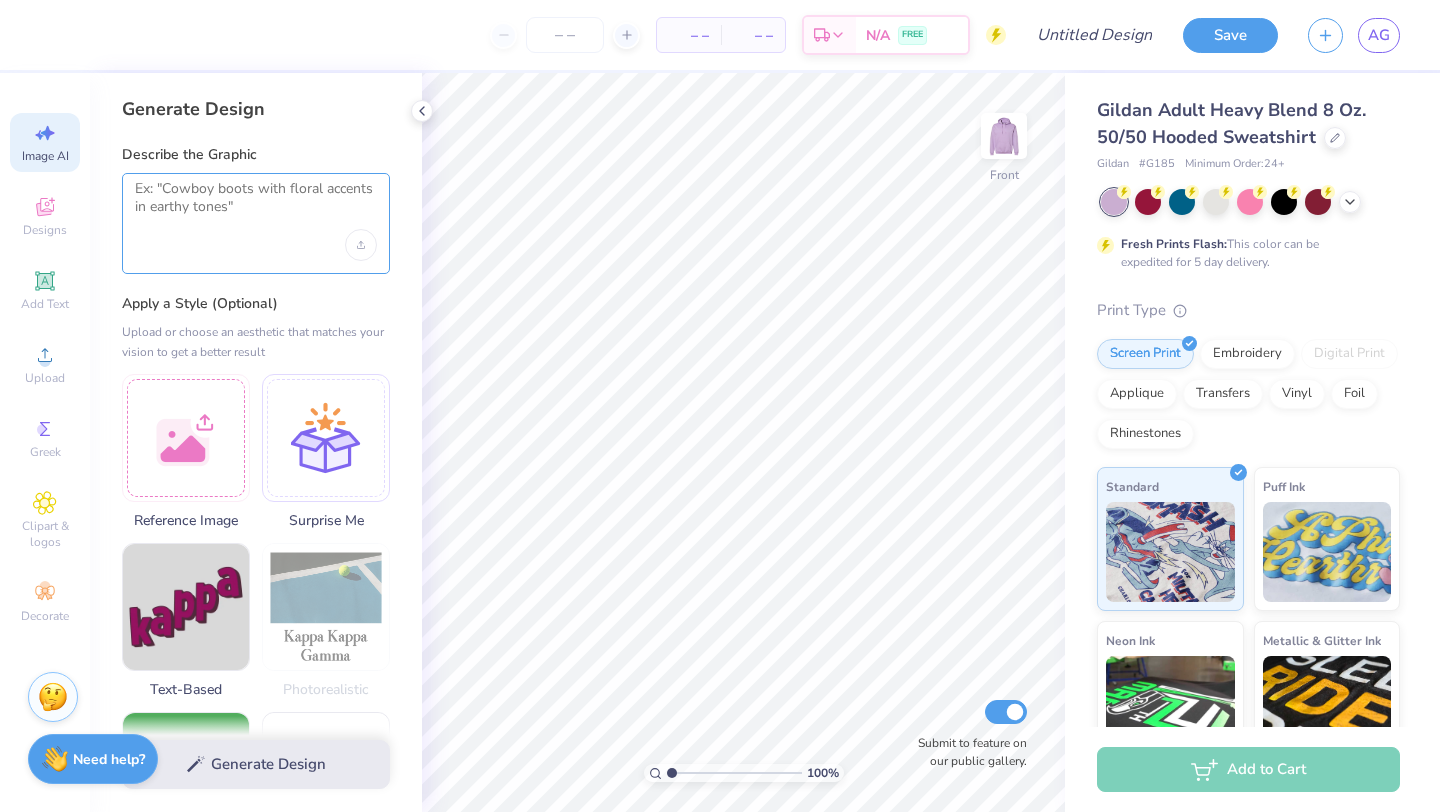 click at bounding box center (256, 205) 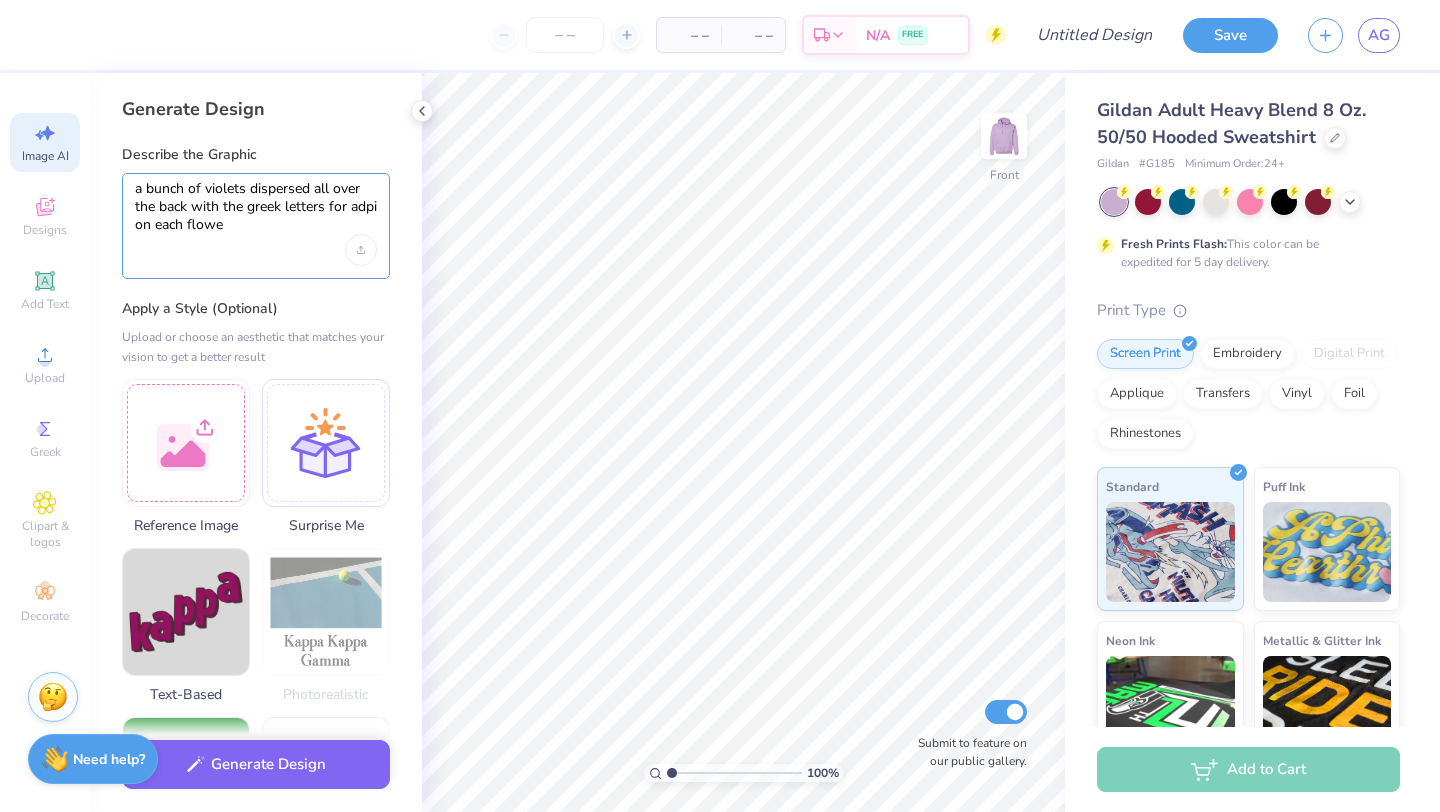 type on "a bunch of violets dispersed all over the back with the greek letters for adpi on each flower" 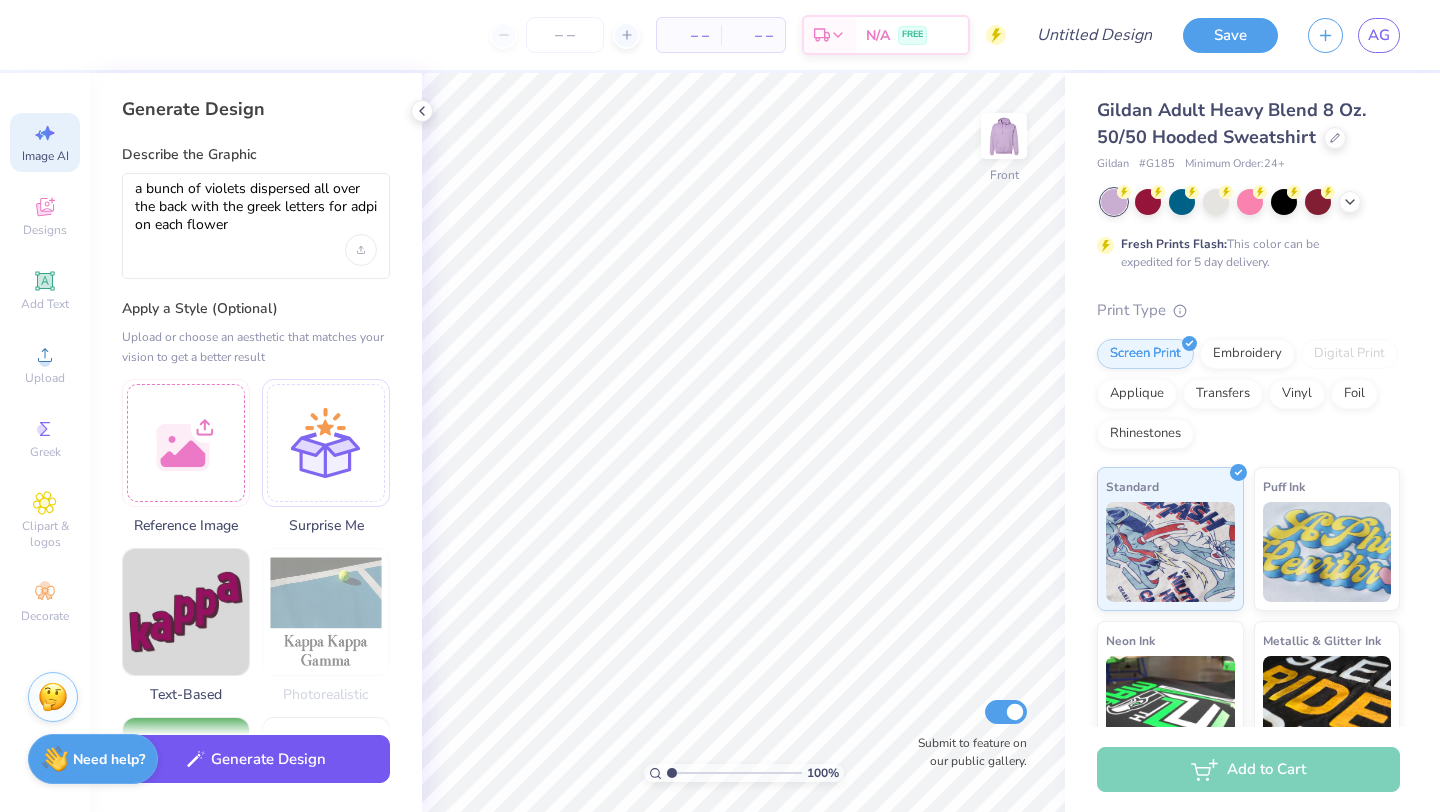 click on "Generate Design" at bounding box center [256, 759] 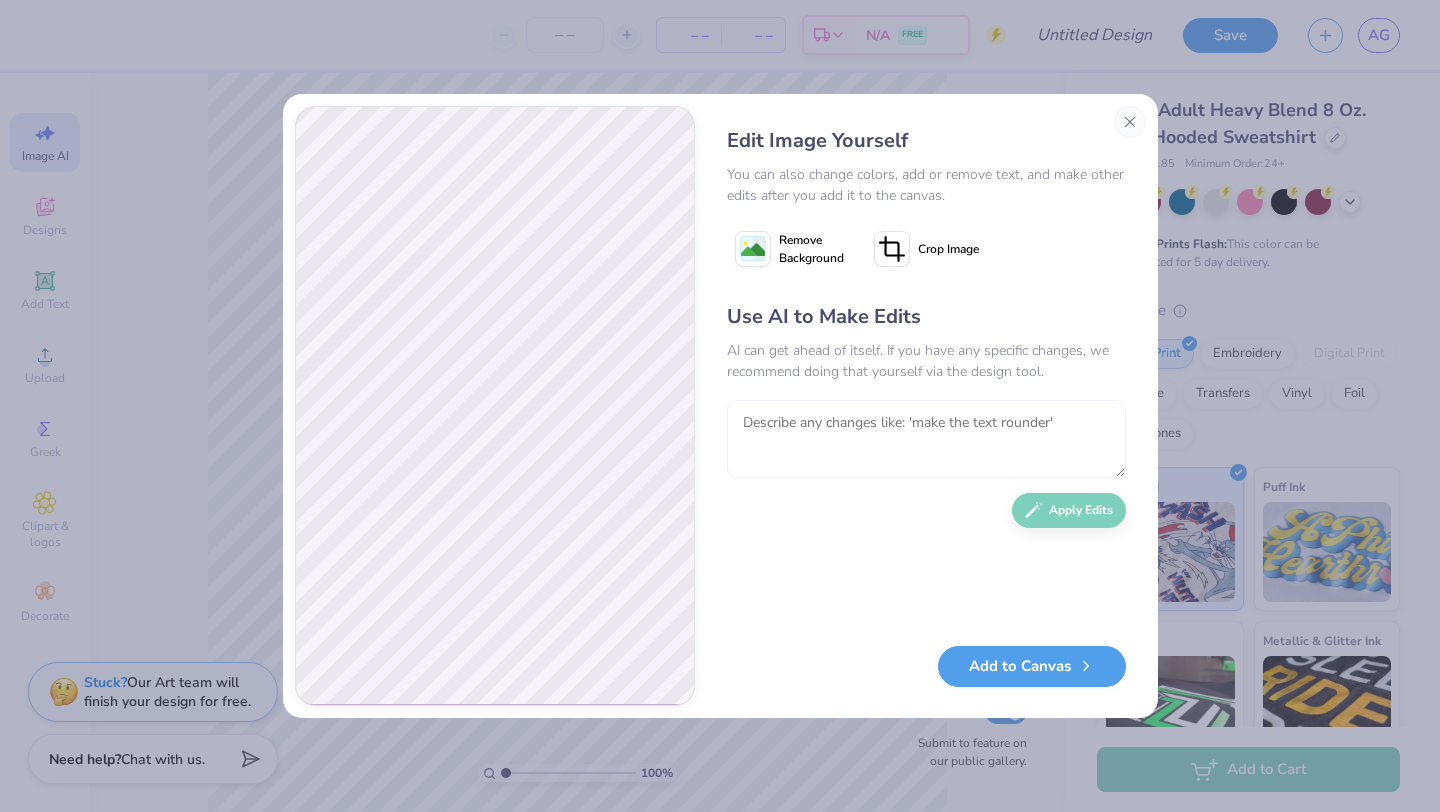 click at bounding box center [926, 439] 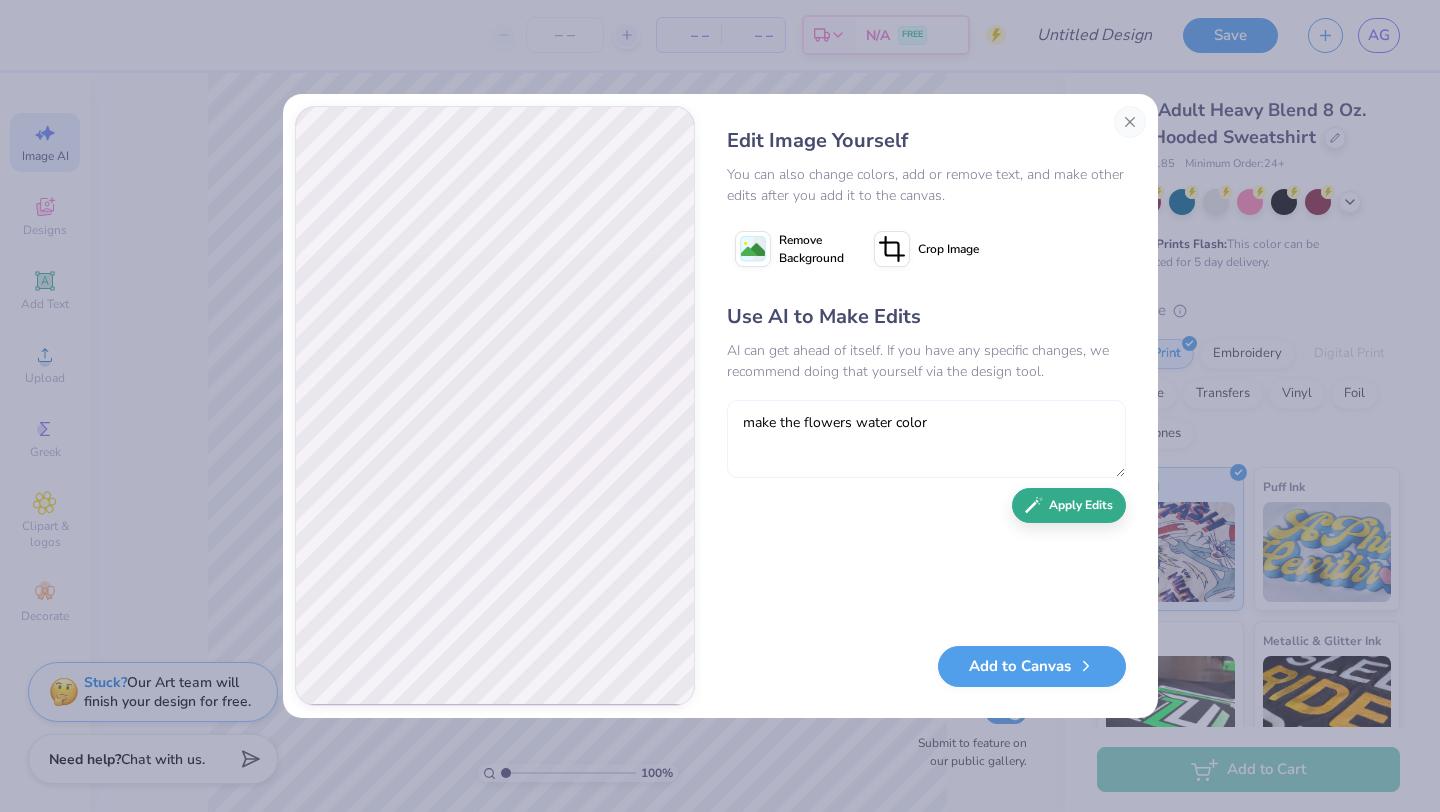 type on "make the flowers water color" 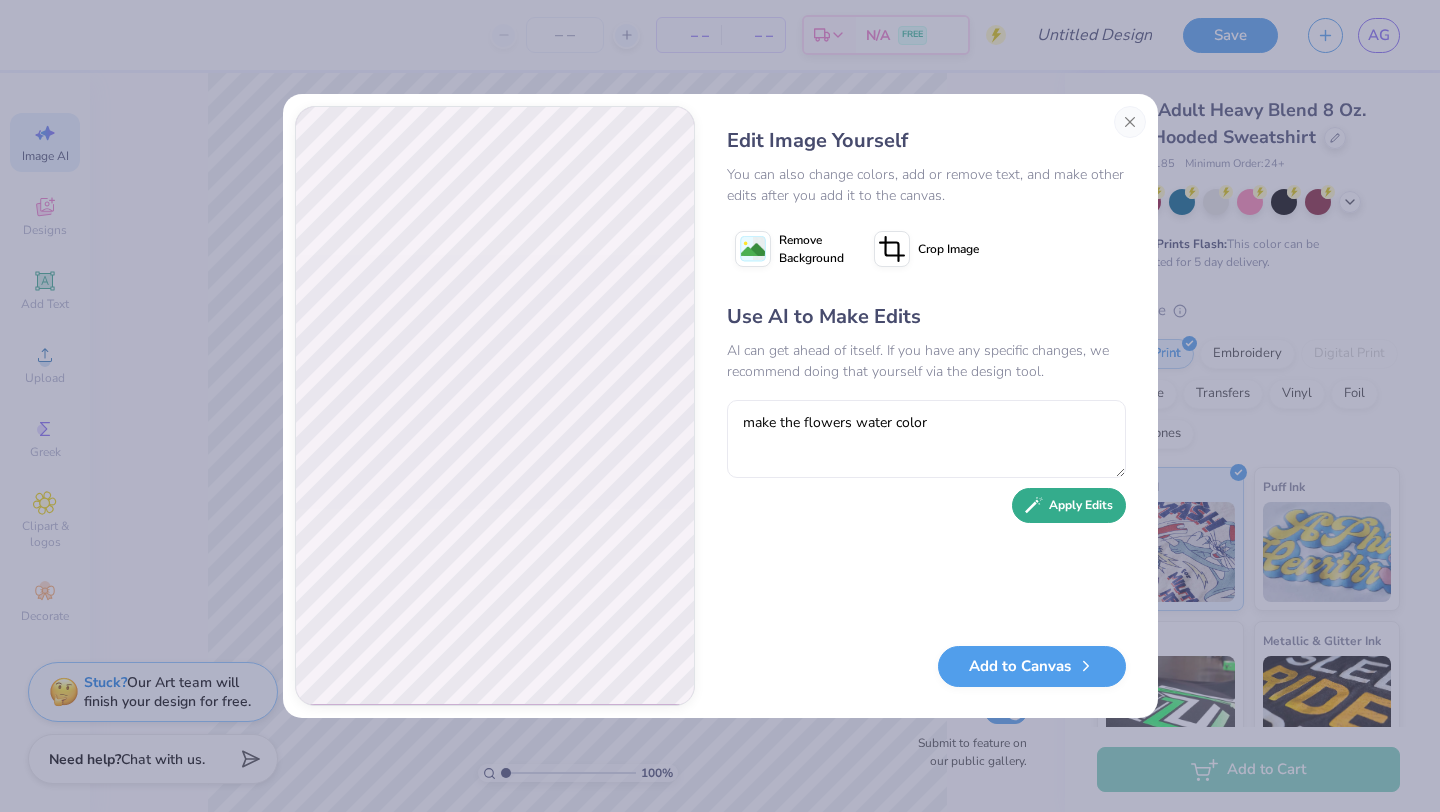 click on "Apply Edits" at bounding box center [1069, 505] 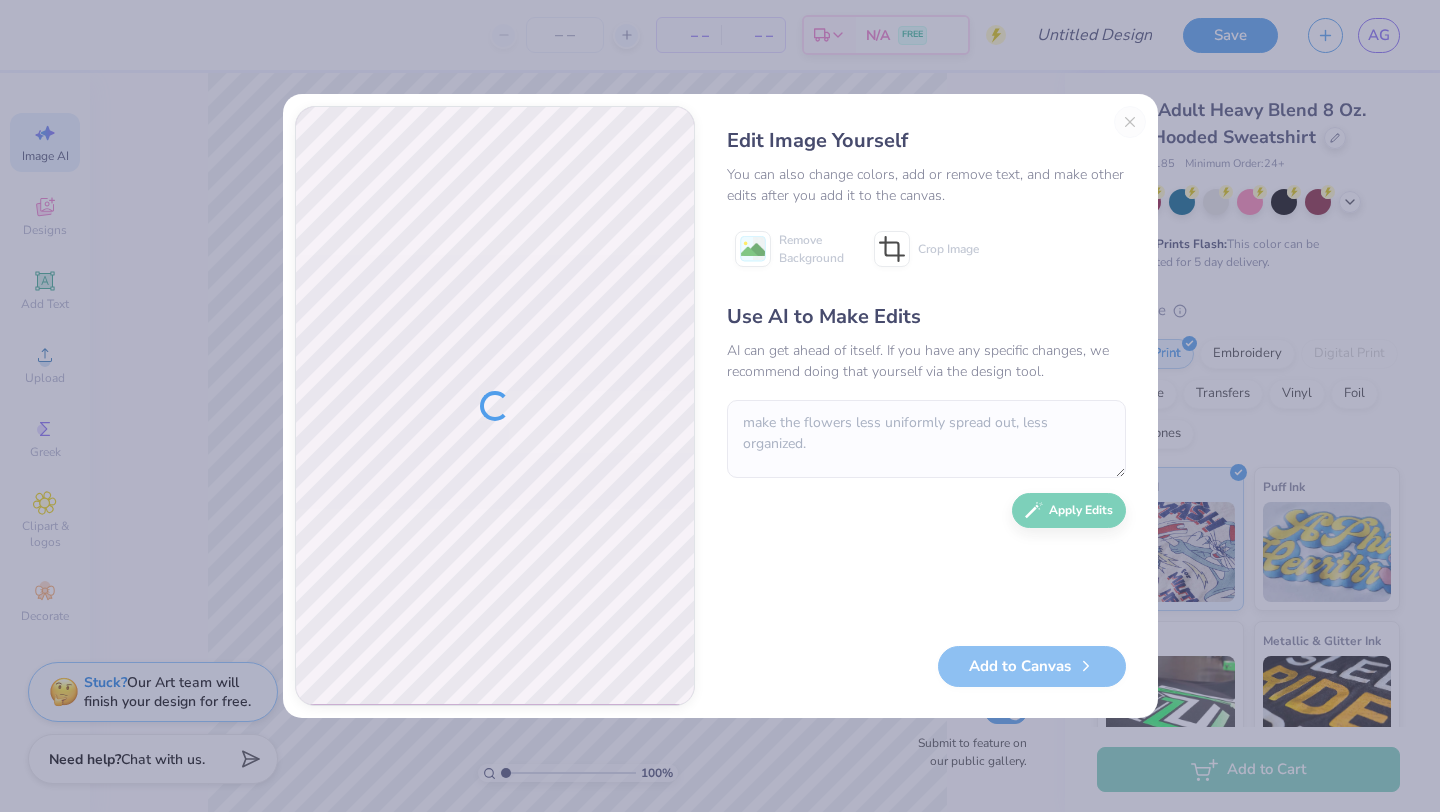 scroll, scrollTop: 0, scrollLeft: 0, axis: both 